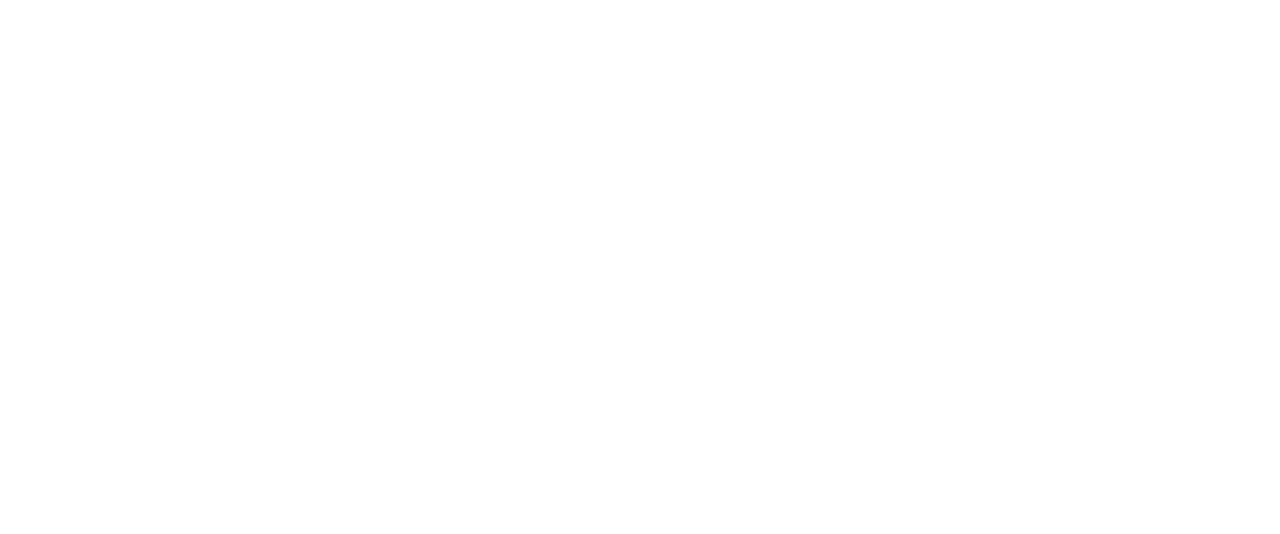scroll, scrollTop: 0, scrollLeft: 0, axis: both 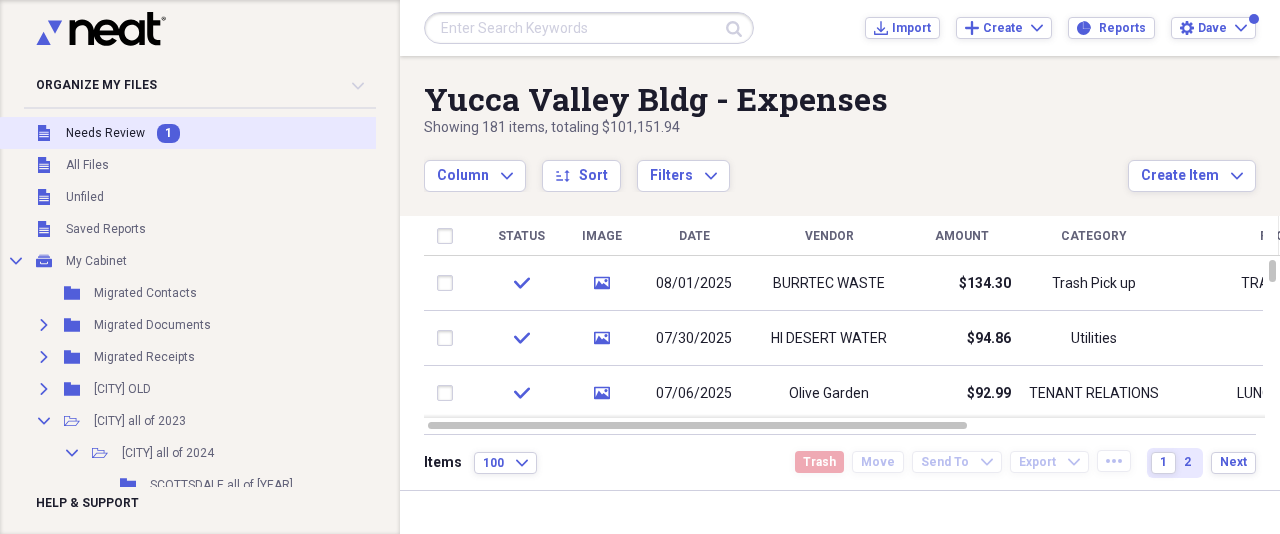 click on "Needs Review" at bounding box center [105, 133] 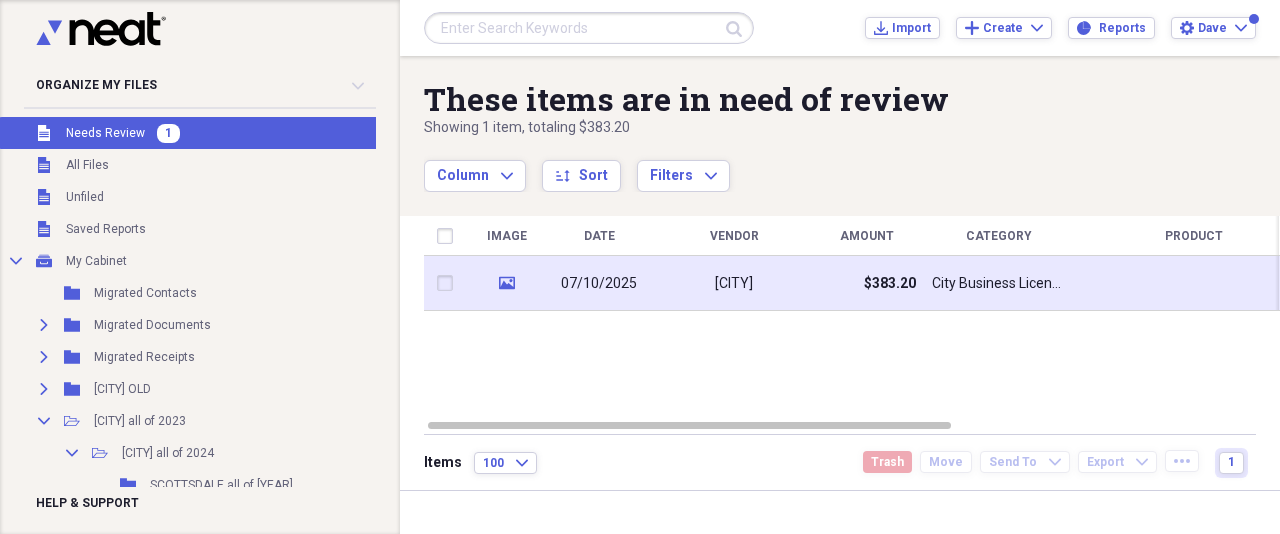 click on "07/10/2025" at bounding box center [599, 284] 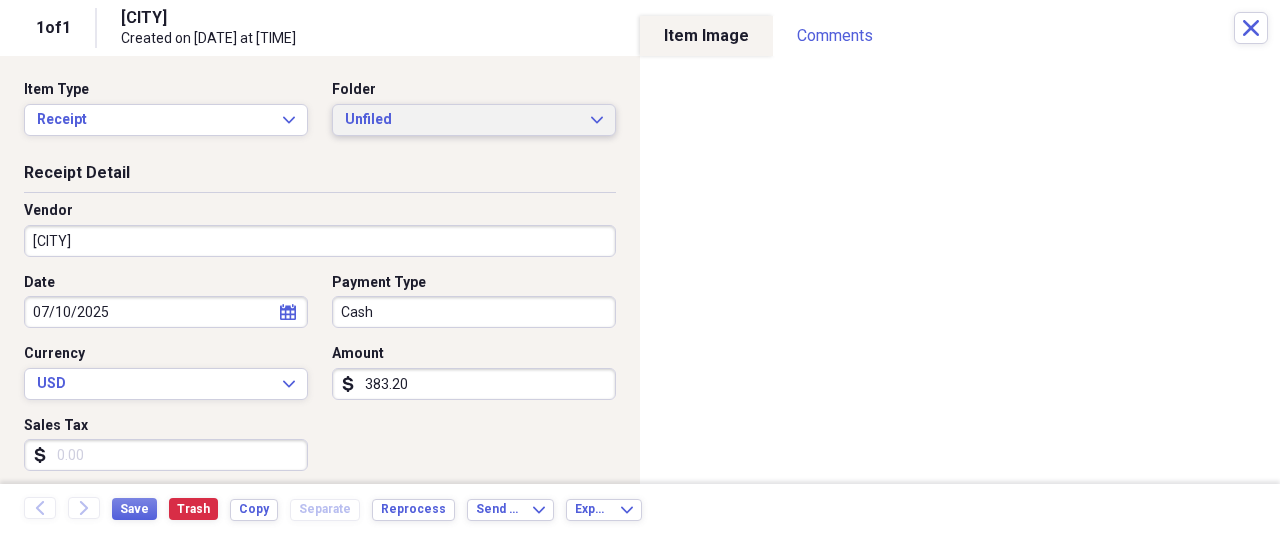 click on "Expand" 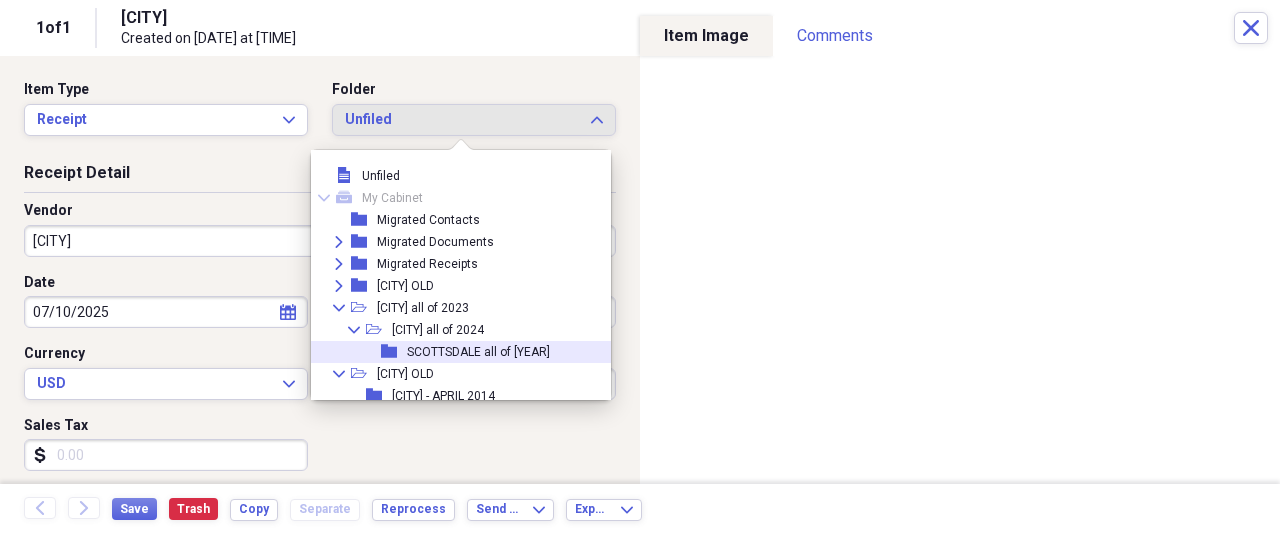 click on "SCOTTSDALE all of [YEAR]" at bounding box center (478, 352) 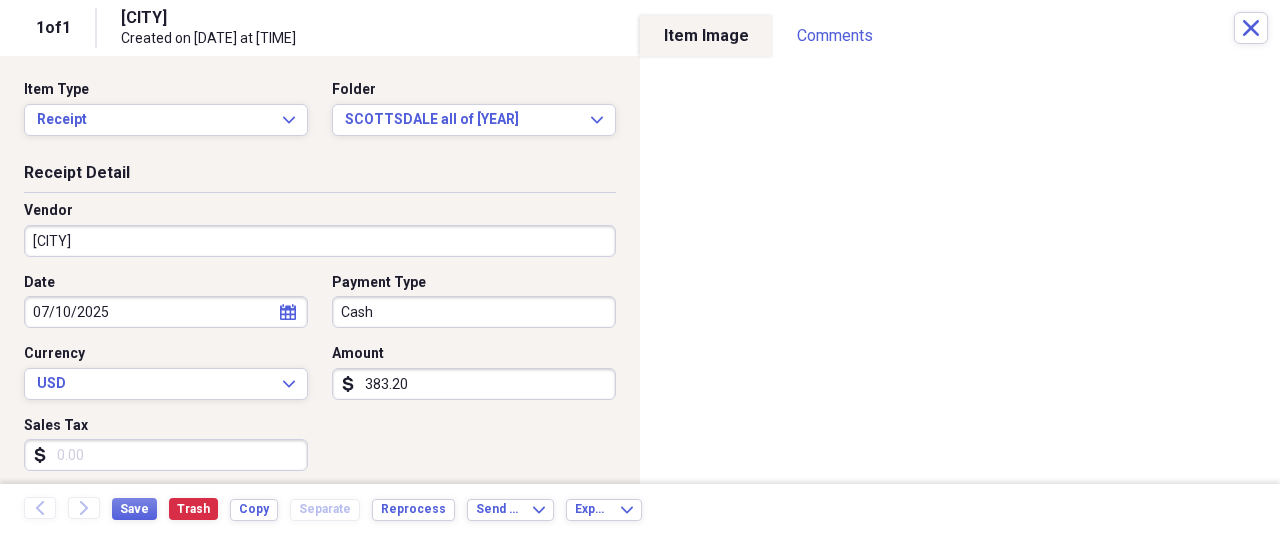 click on "SCOTTSDALE / [MONTH] [YEAR] (1)" at bounding box center (640, 267) 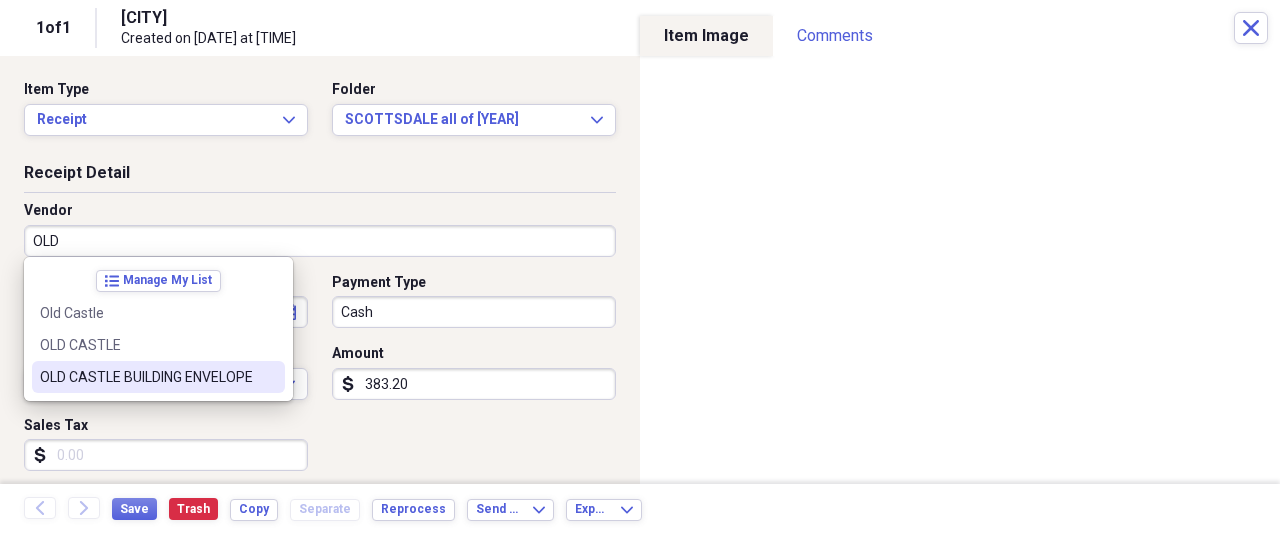 click on "OLD CASTLE BUILDING ENVELOPE" at bounding box center [146, 377] 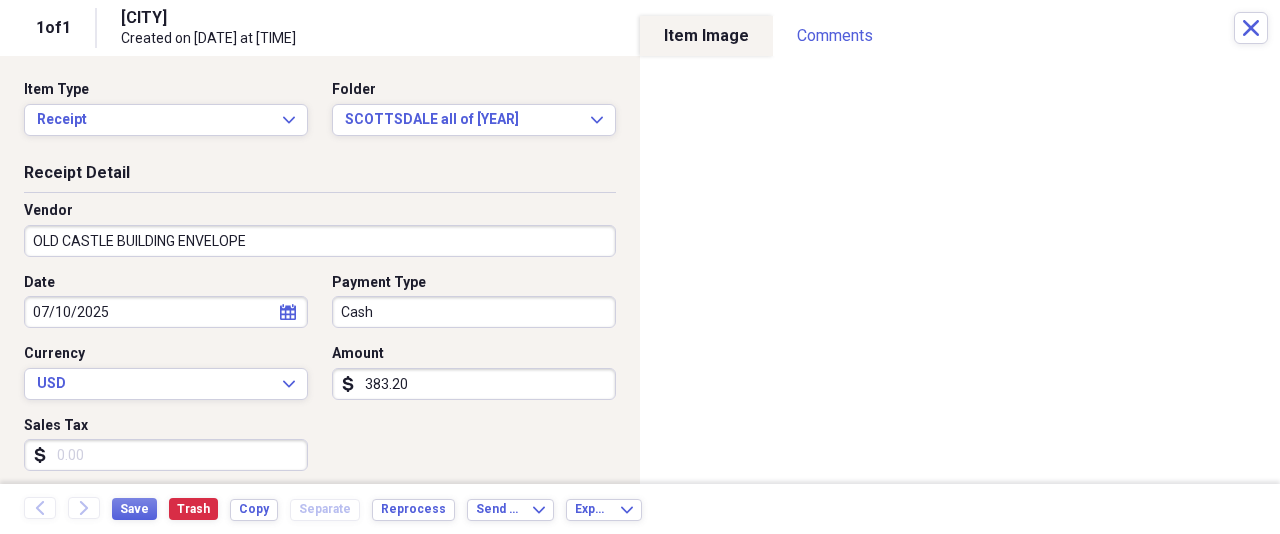 type on "Cost of Goods" 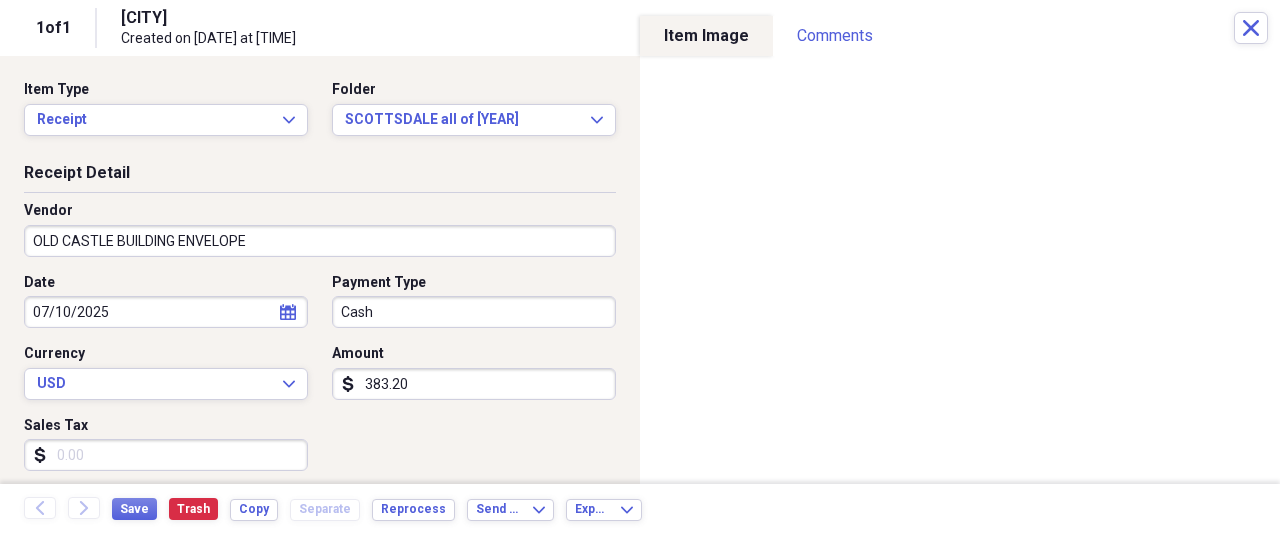click on "SCOTTSDALE / [MONTH] [YEAR] (1)" at bounding box center [640, 267] 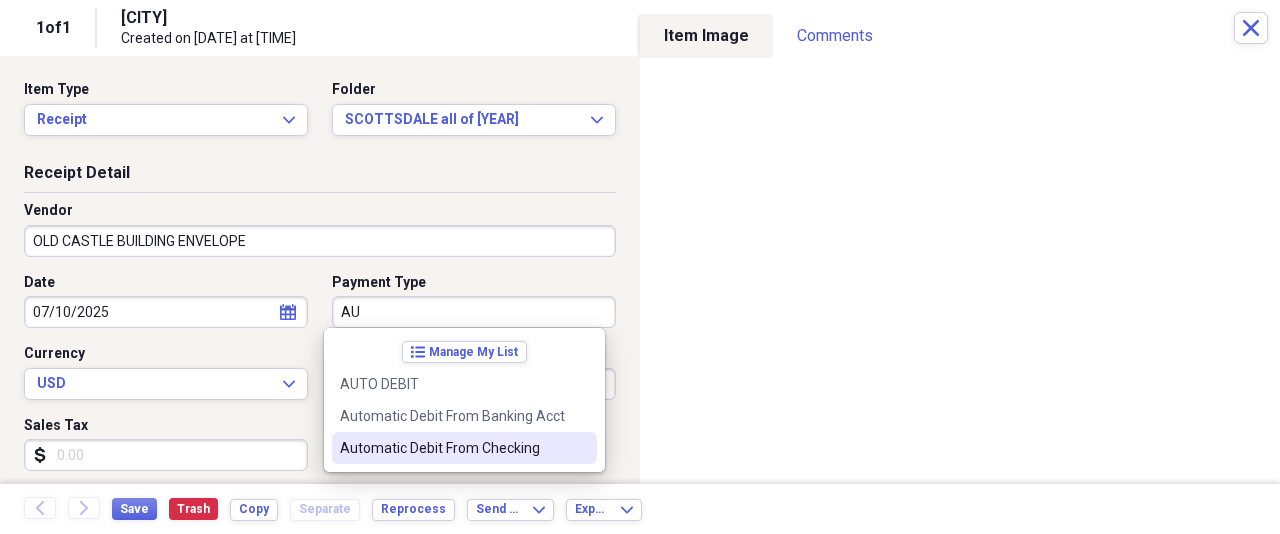 click on "Automatic Debit From Checking" at bounding box center (452, 448) 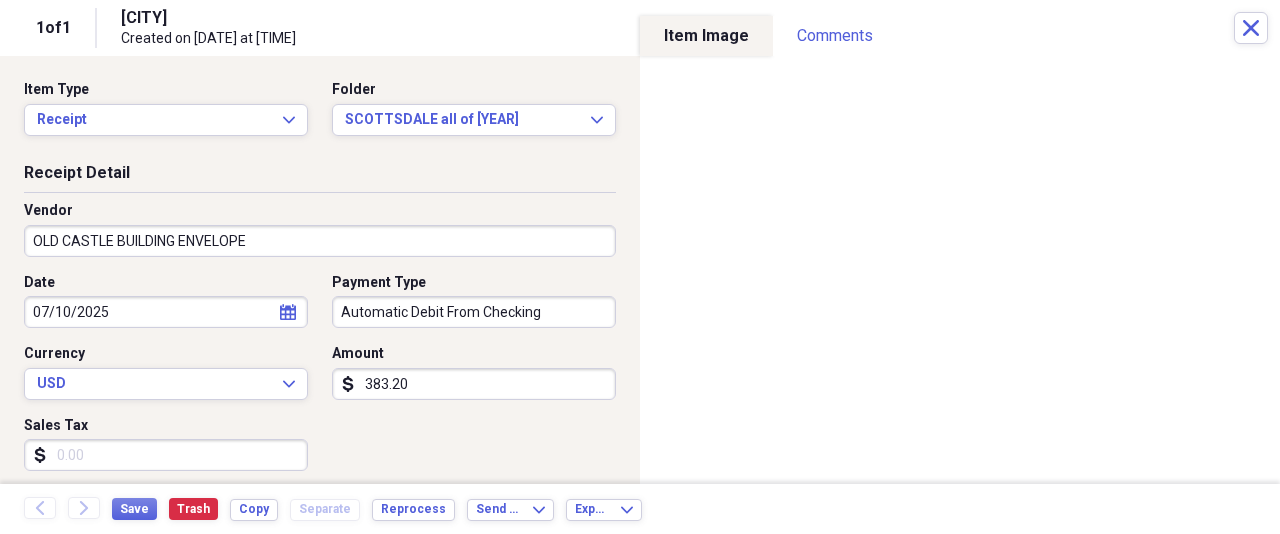 click 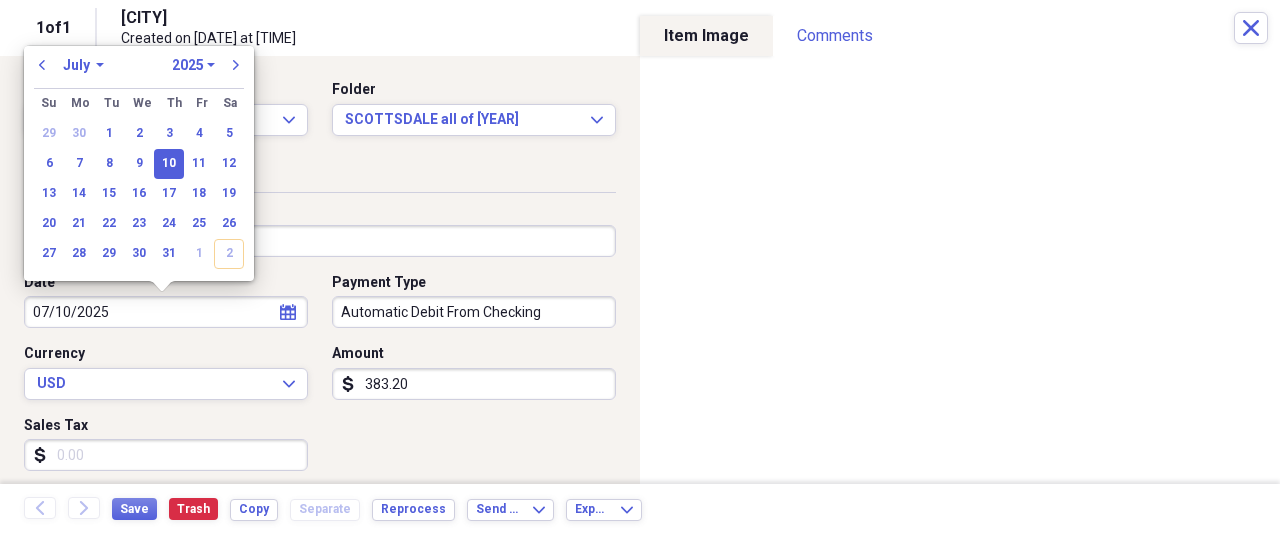 click on "January February March April May June July August September October November December" at bounding box center (83, 65) 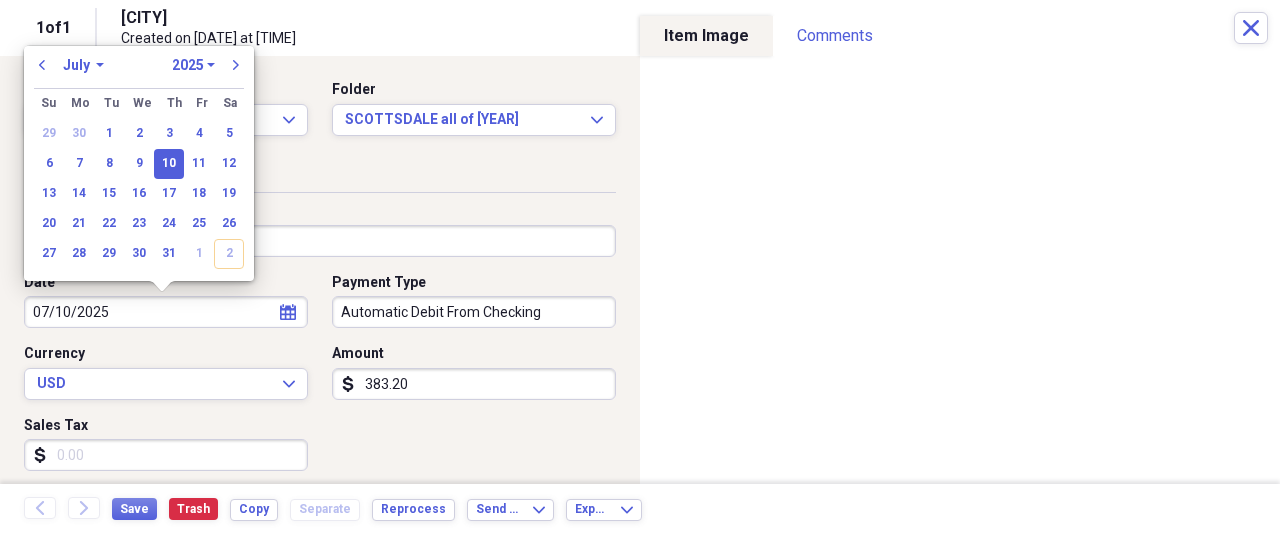 select on "7" 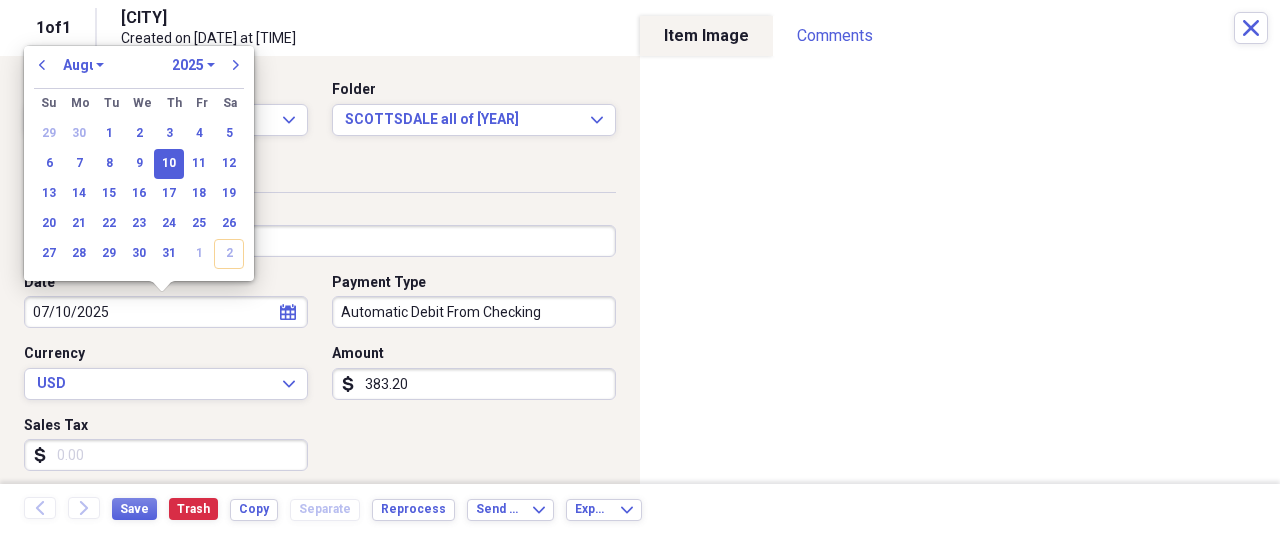 click on "January February March April May June July August September October November December" at bounding box center (83, 65) 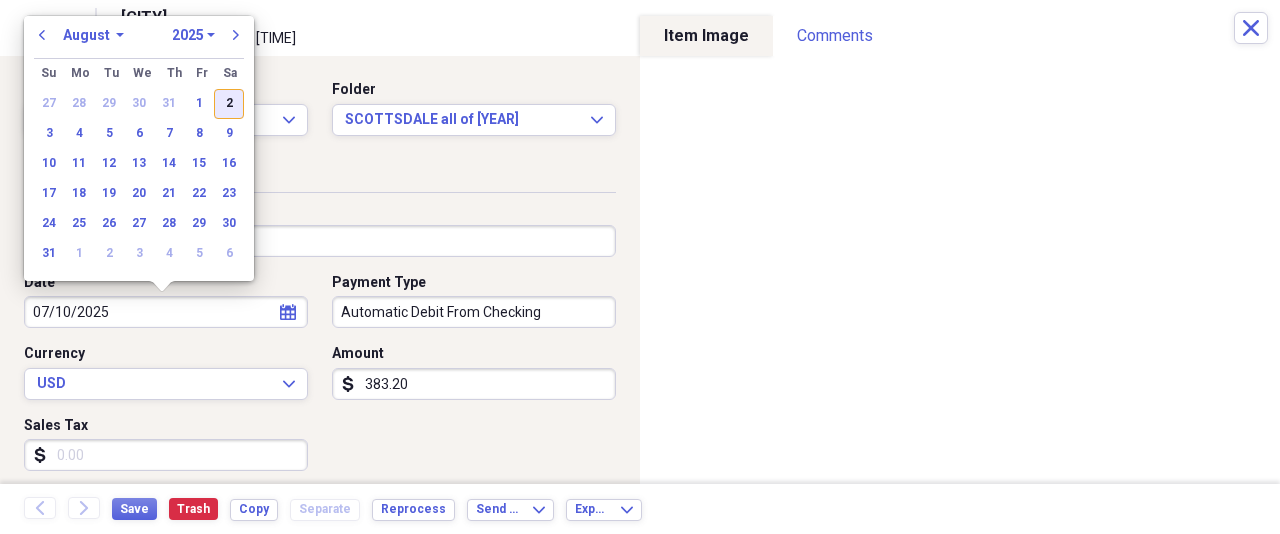 click on "2" at bounding box center [229, 104] 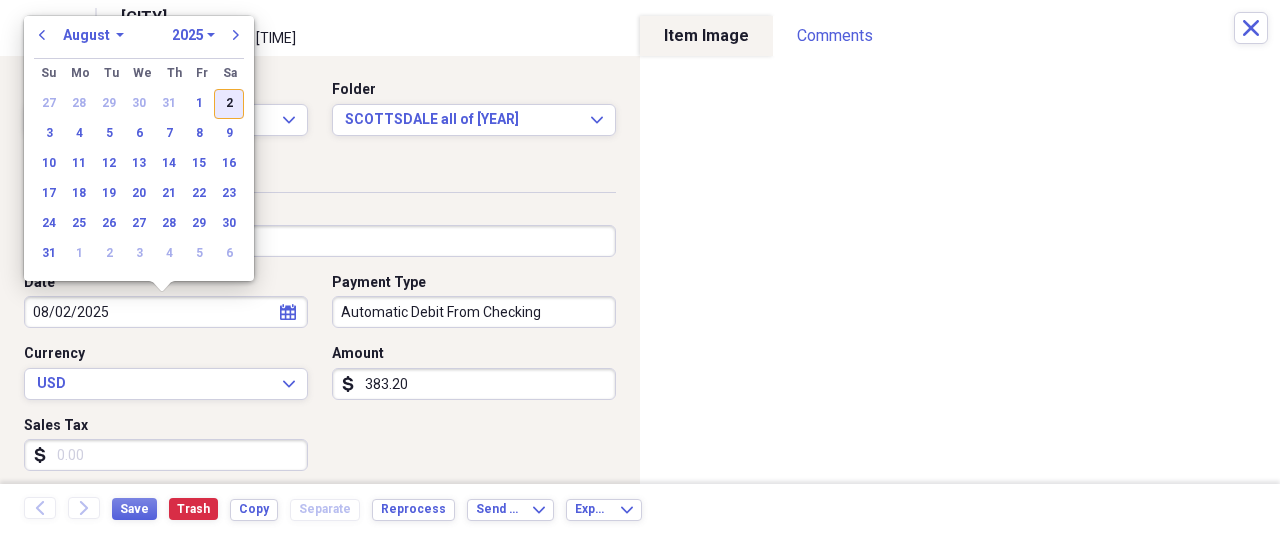 type on "08/02/2025" 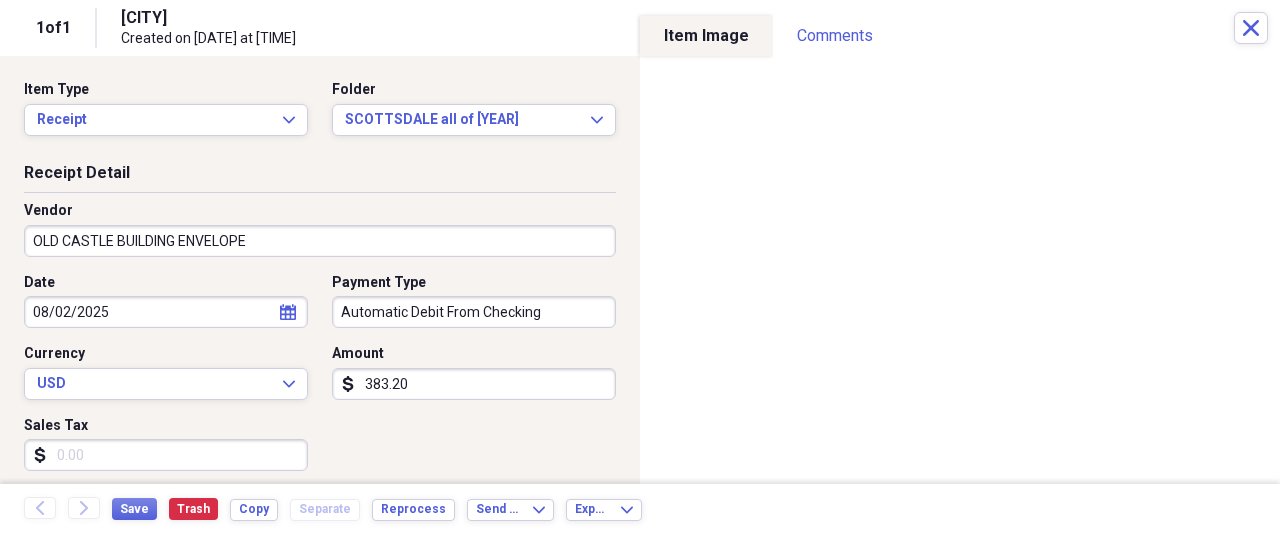 click on "383.20" at bounding box center (474, 384) 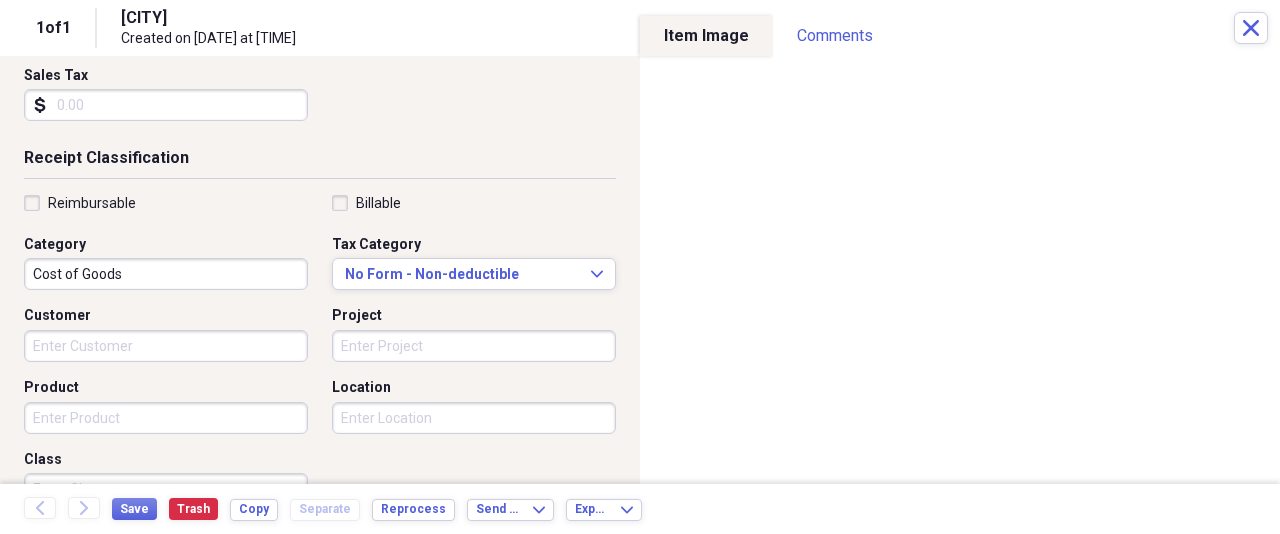 scroll, scrollTop: 400, scrollLeft: 0, axis: vertical 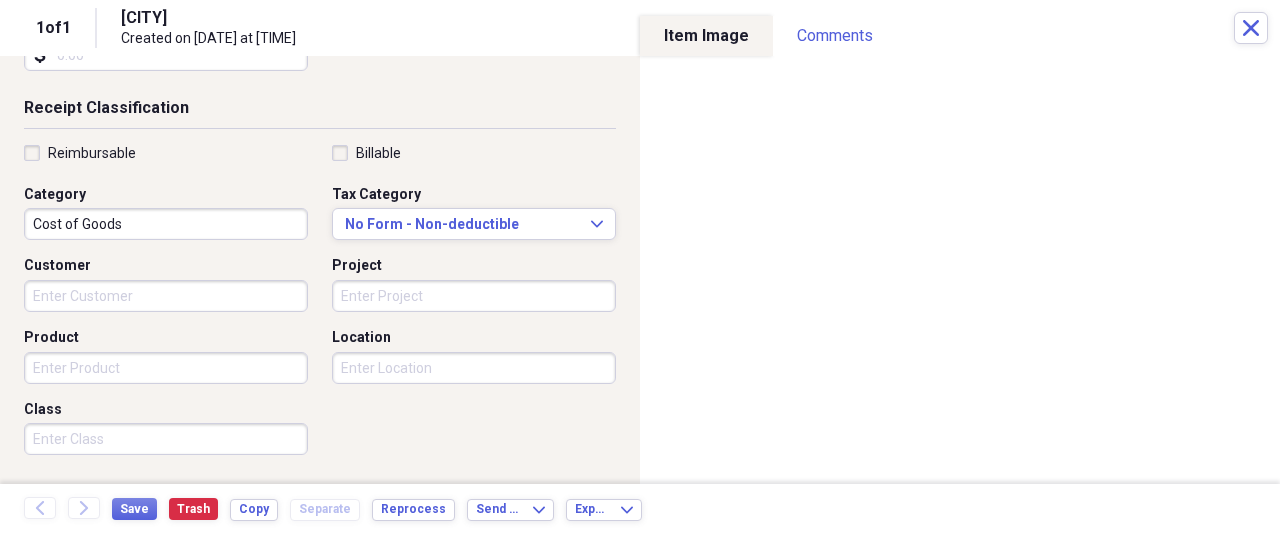click on "Product" at bounding box center (166, 368) 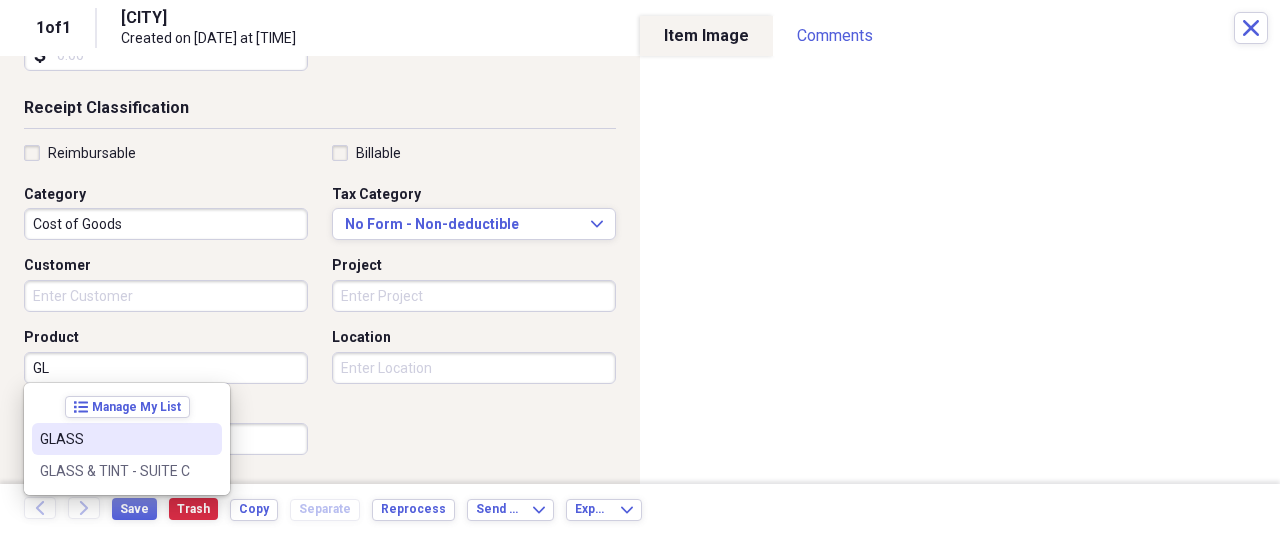 click on "GLASS" at bounding box center [115, 439] 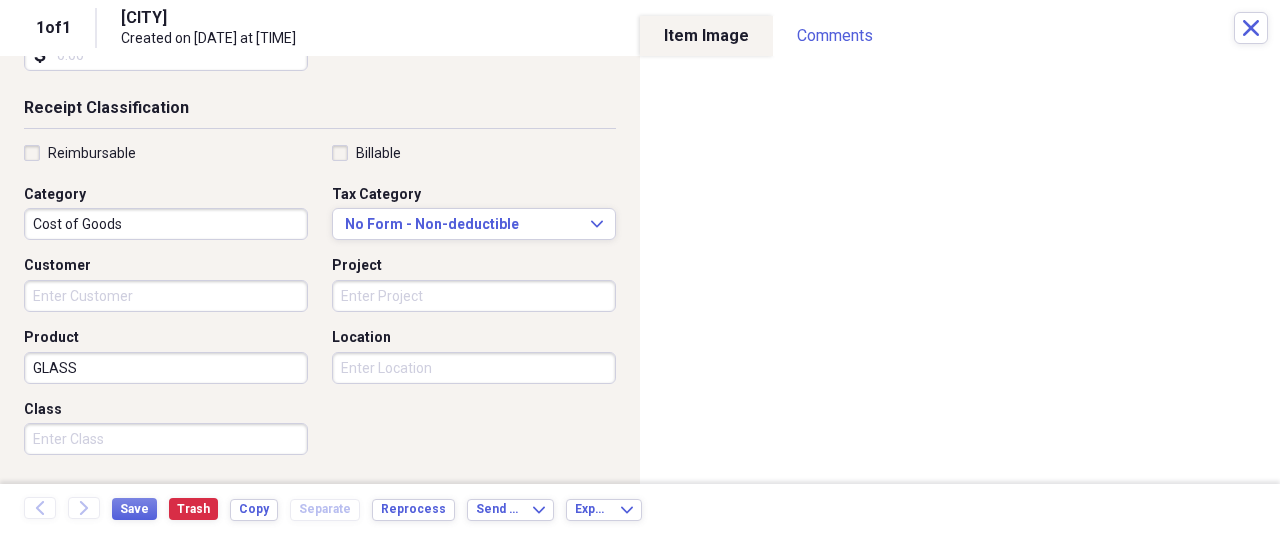 click on "Location" at bounding box center (474, 368) 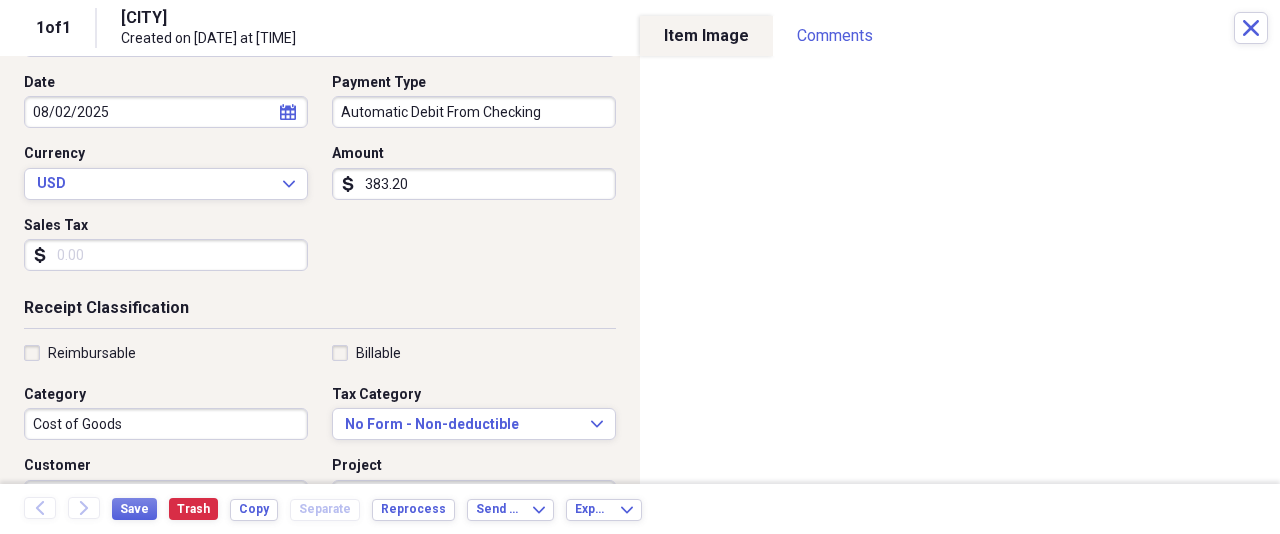 scroll, scrollTop: 100, scrollLeft: 0, axis: vertical 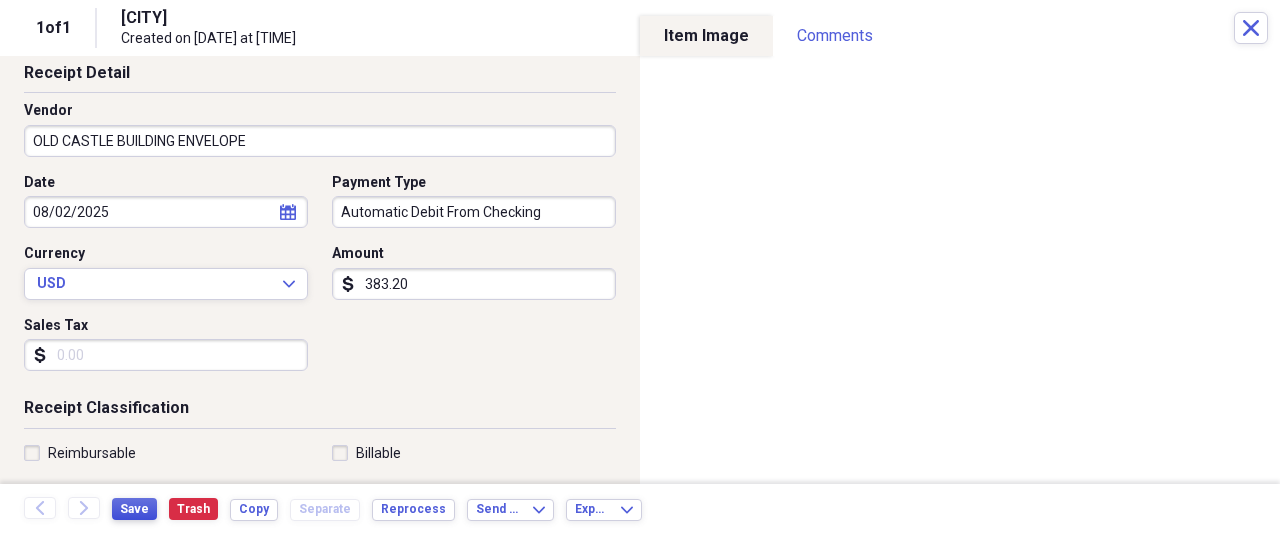 click on "Save" at bounding box center [134, 509] 